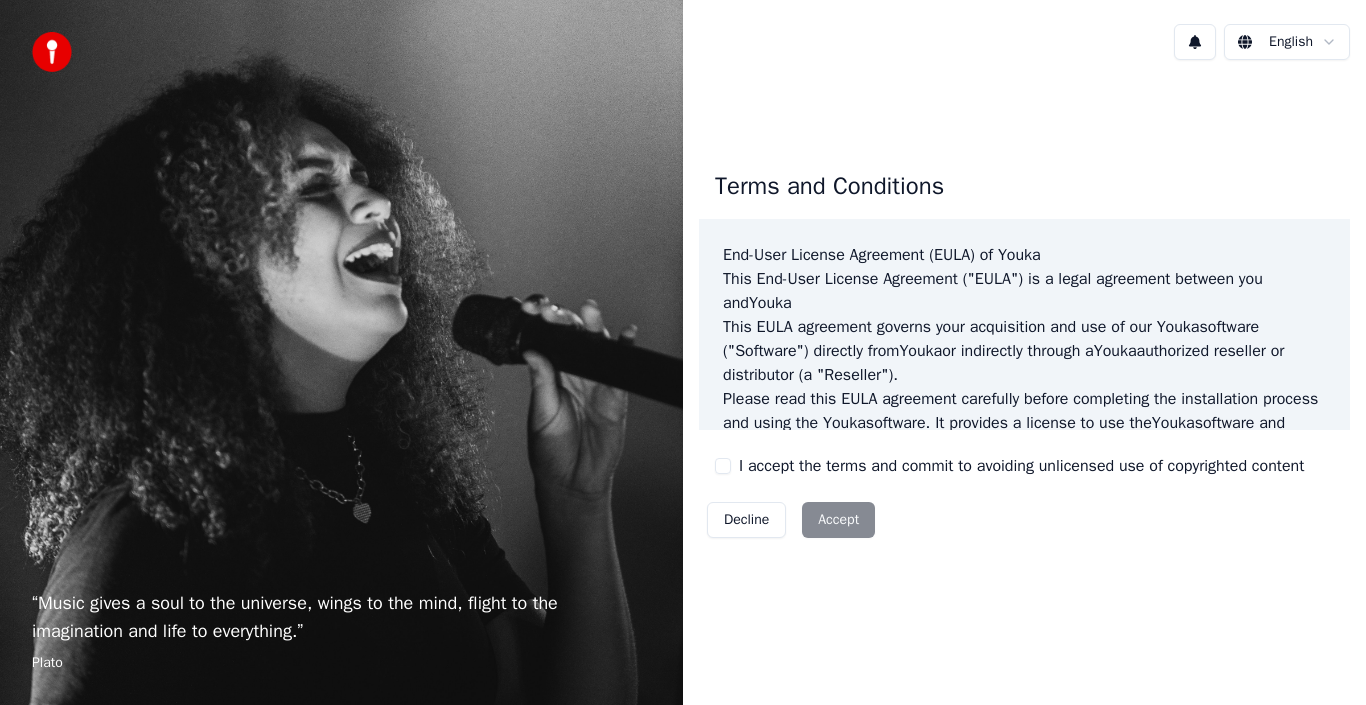scroll, scrollTop: 0, scrollLeft: 0, axis: both 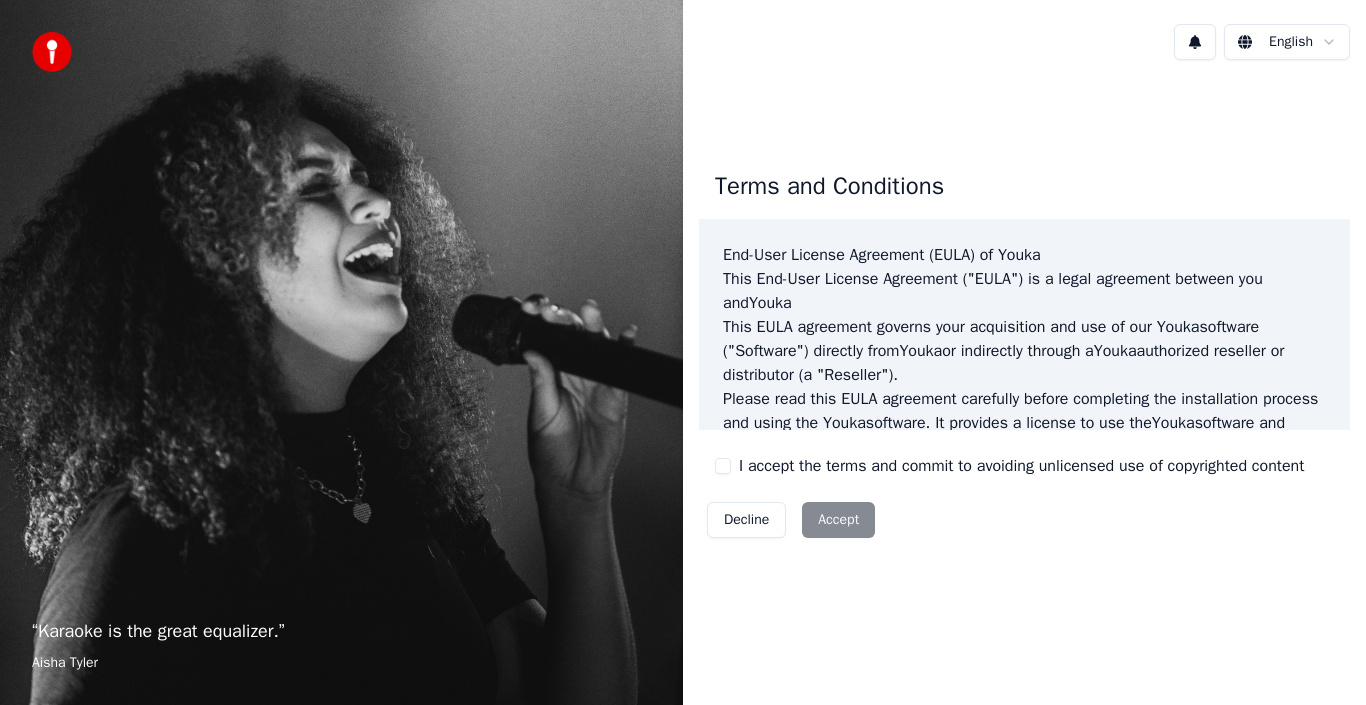 click on "I accept the terms and commit to avoiding unlicensed use of copyrighted content" at bounding box center [1009, 466] 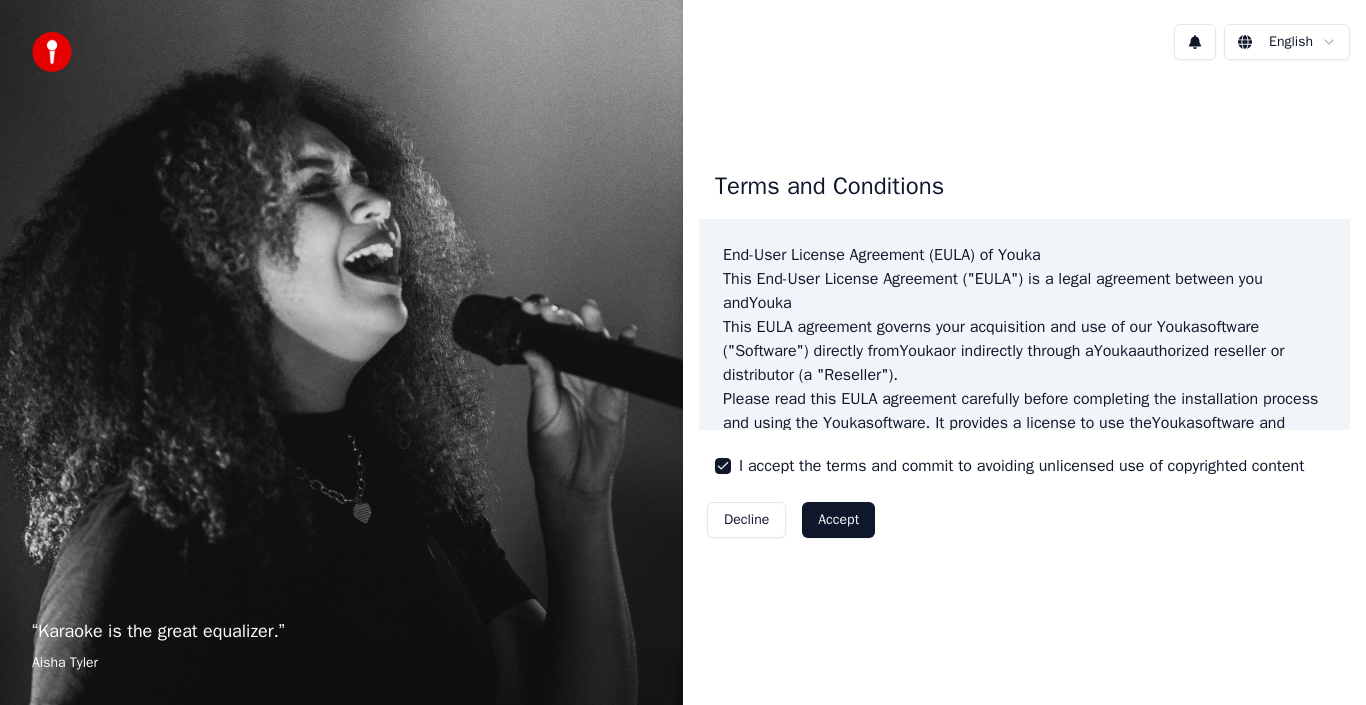 click on "Accept" at bounding box center (838, 520) 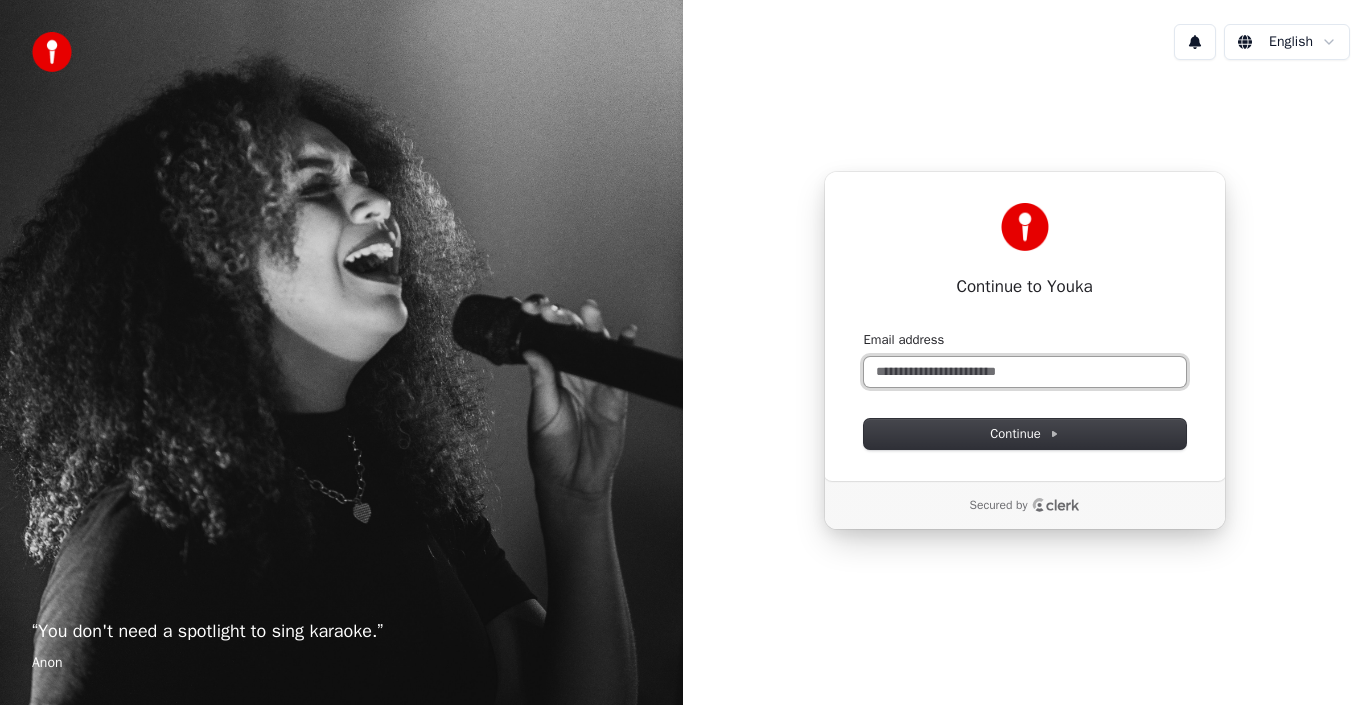 click on "Email address" at bounding box center (1025, 372) 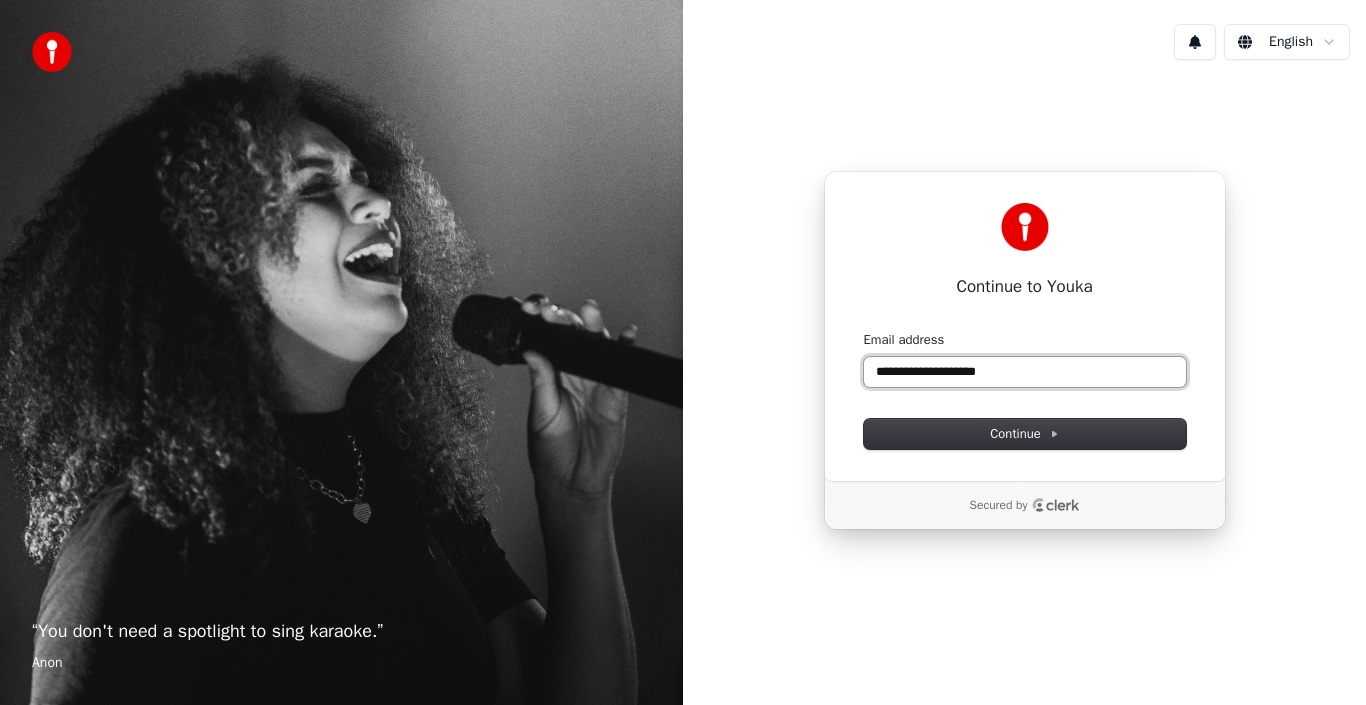 click on "**********" at bounding box center (1025, 372) 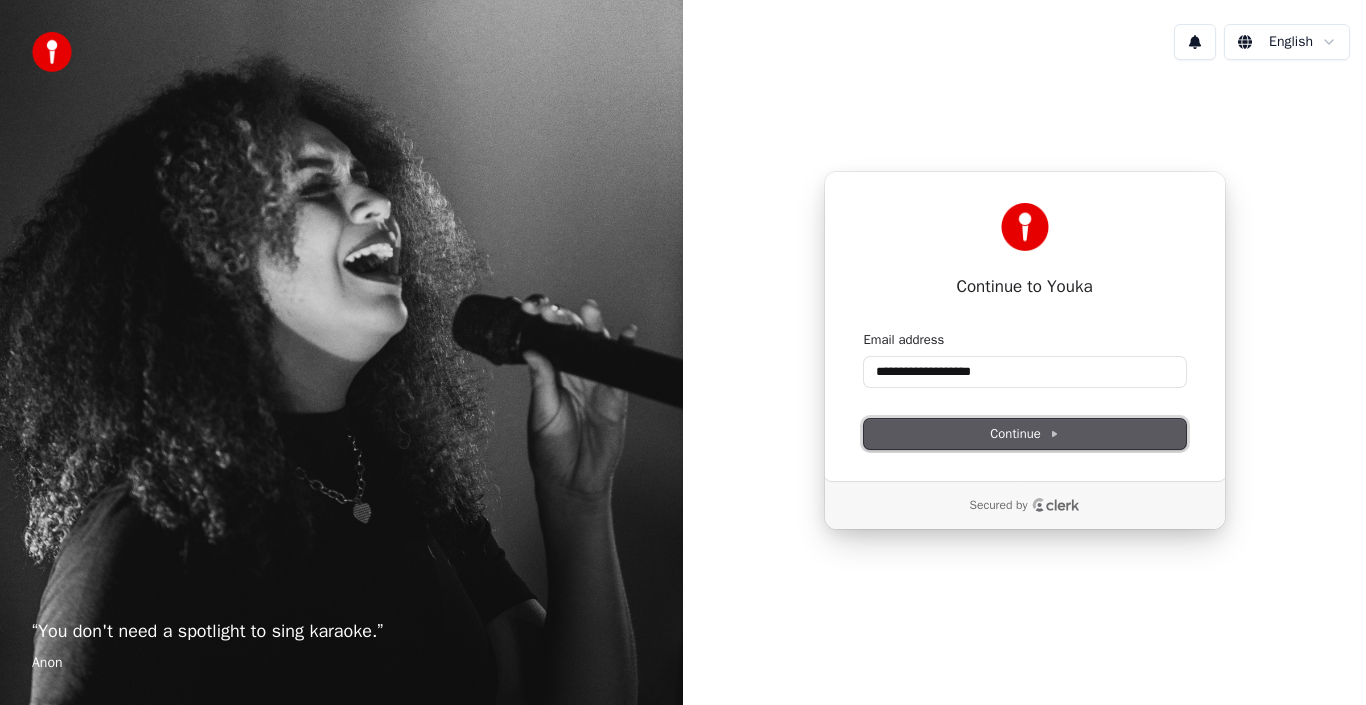 click on "Continue" at bounding box center [1025, 434] 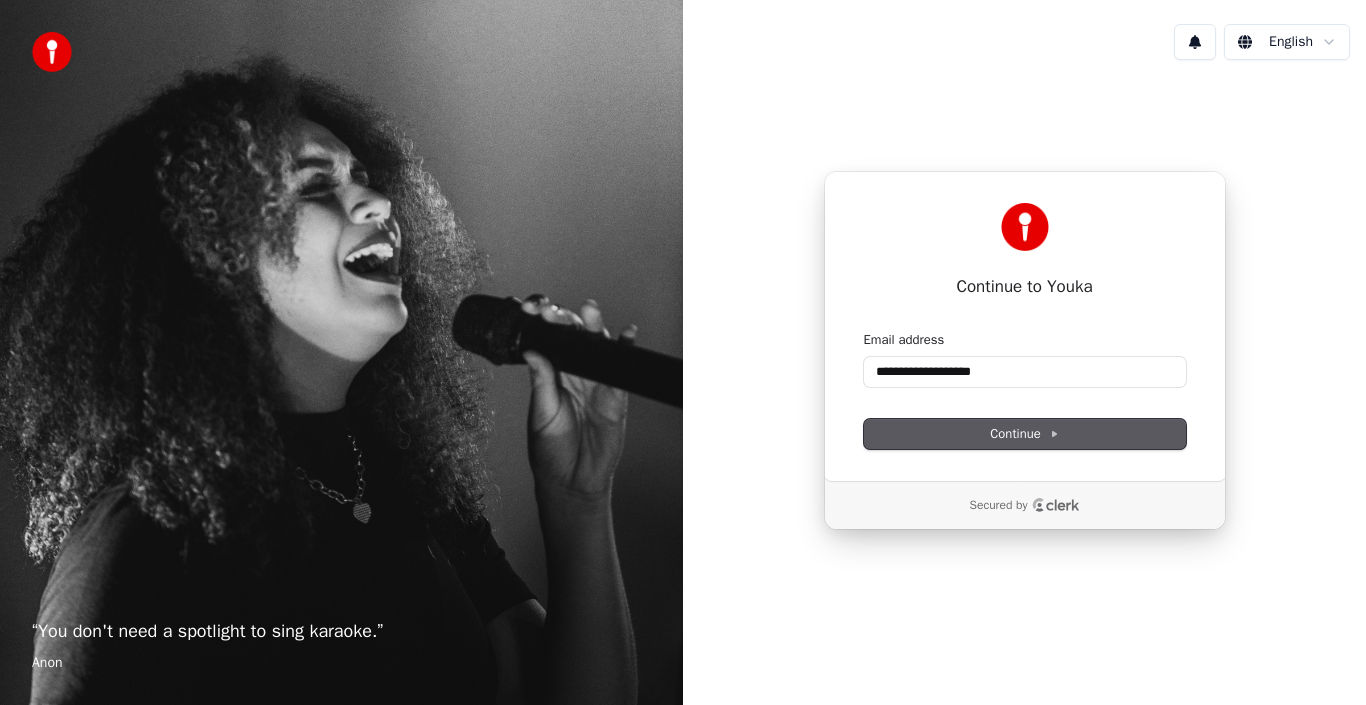 type on "**********" 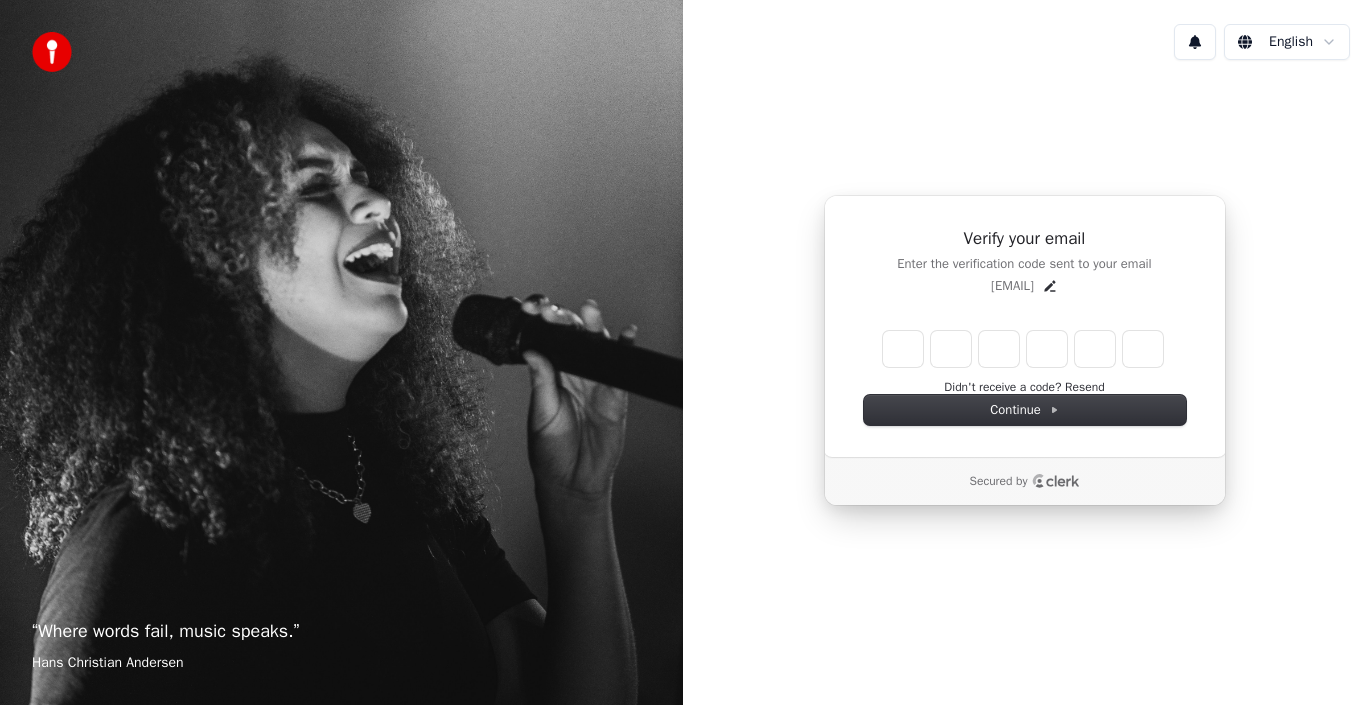 type on "*" 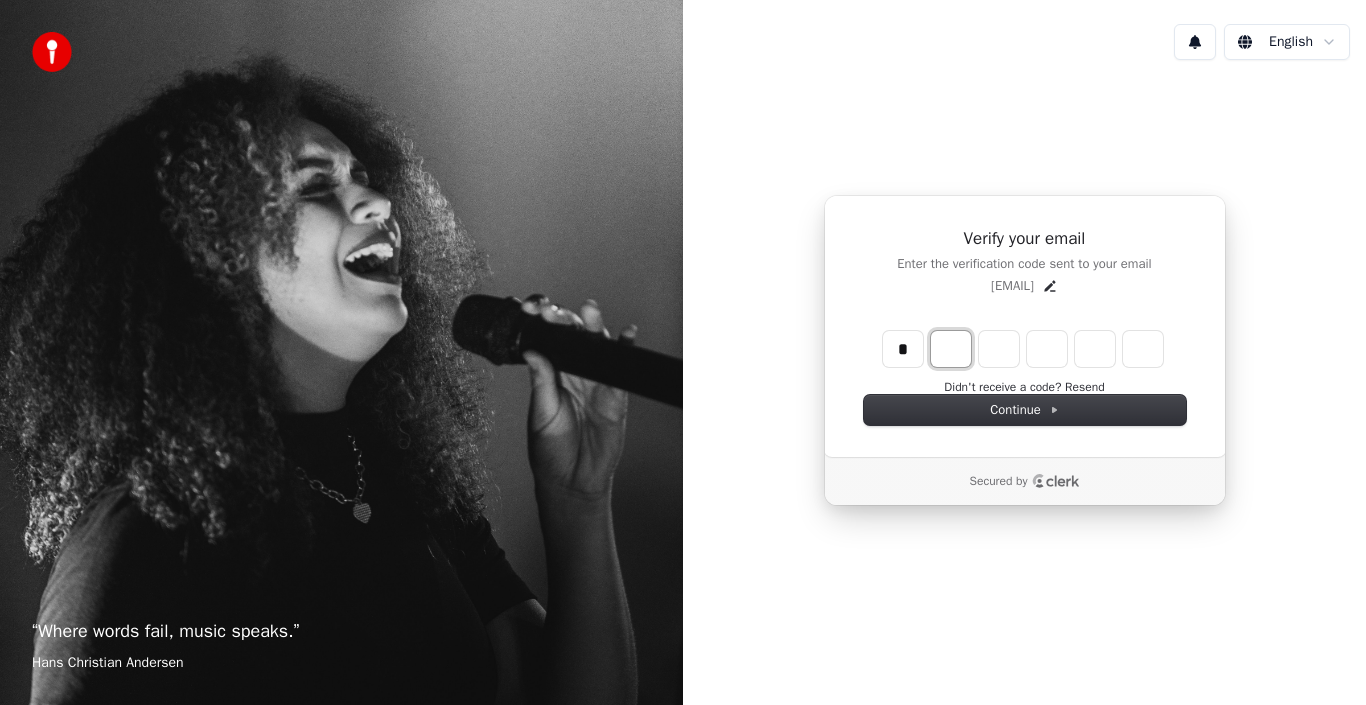 type on "*" 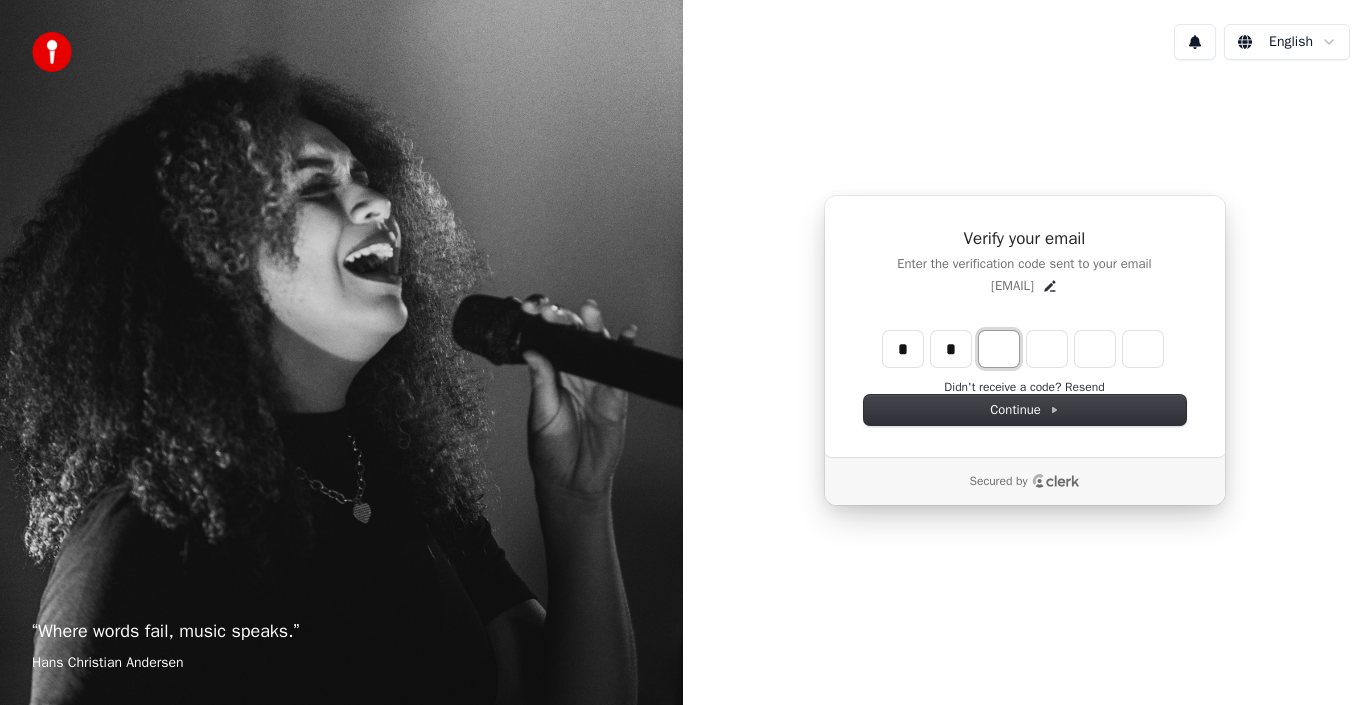 type on "**" 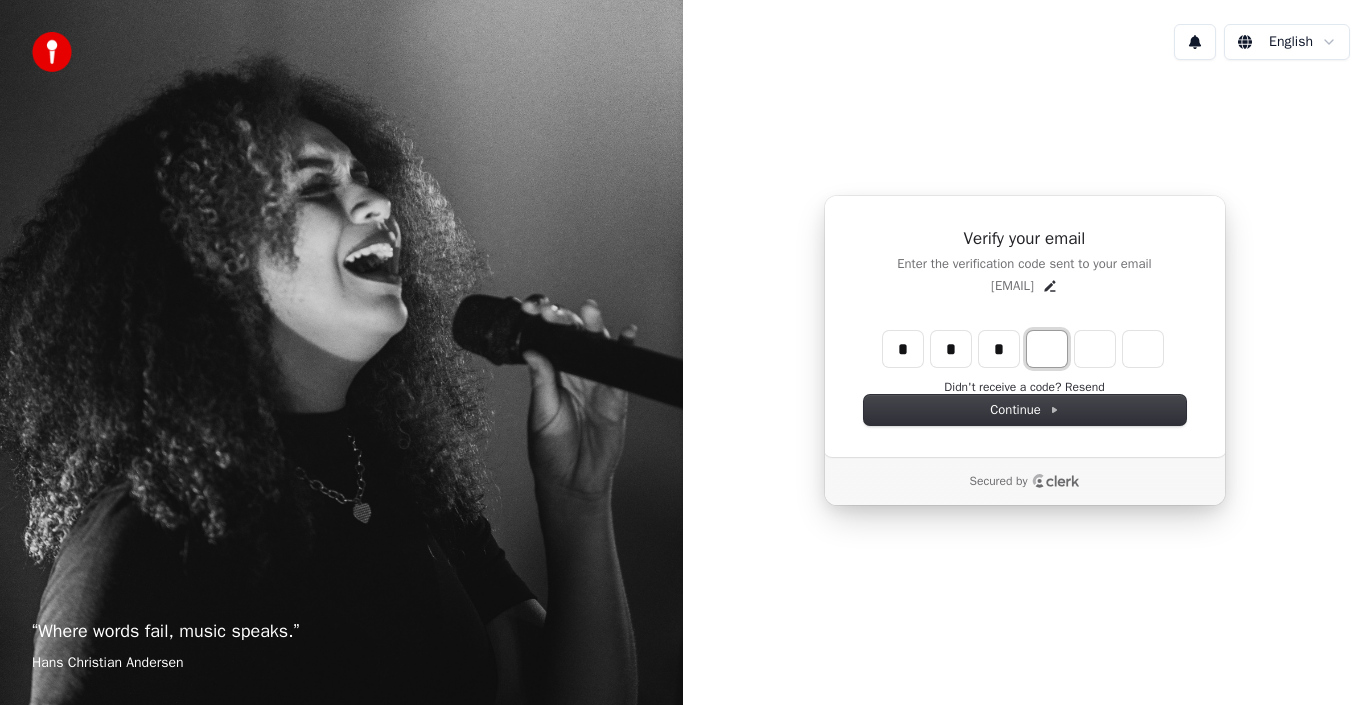type on "***" 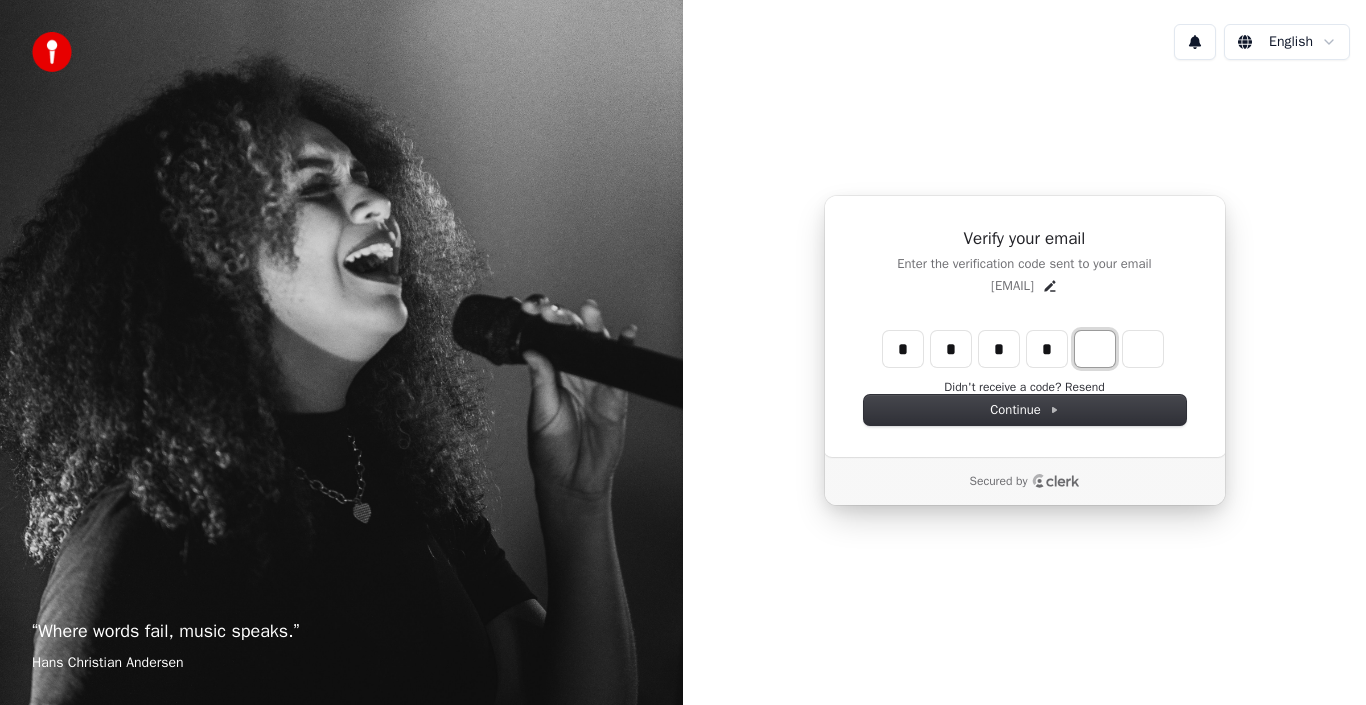 type on "****" 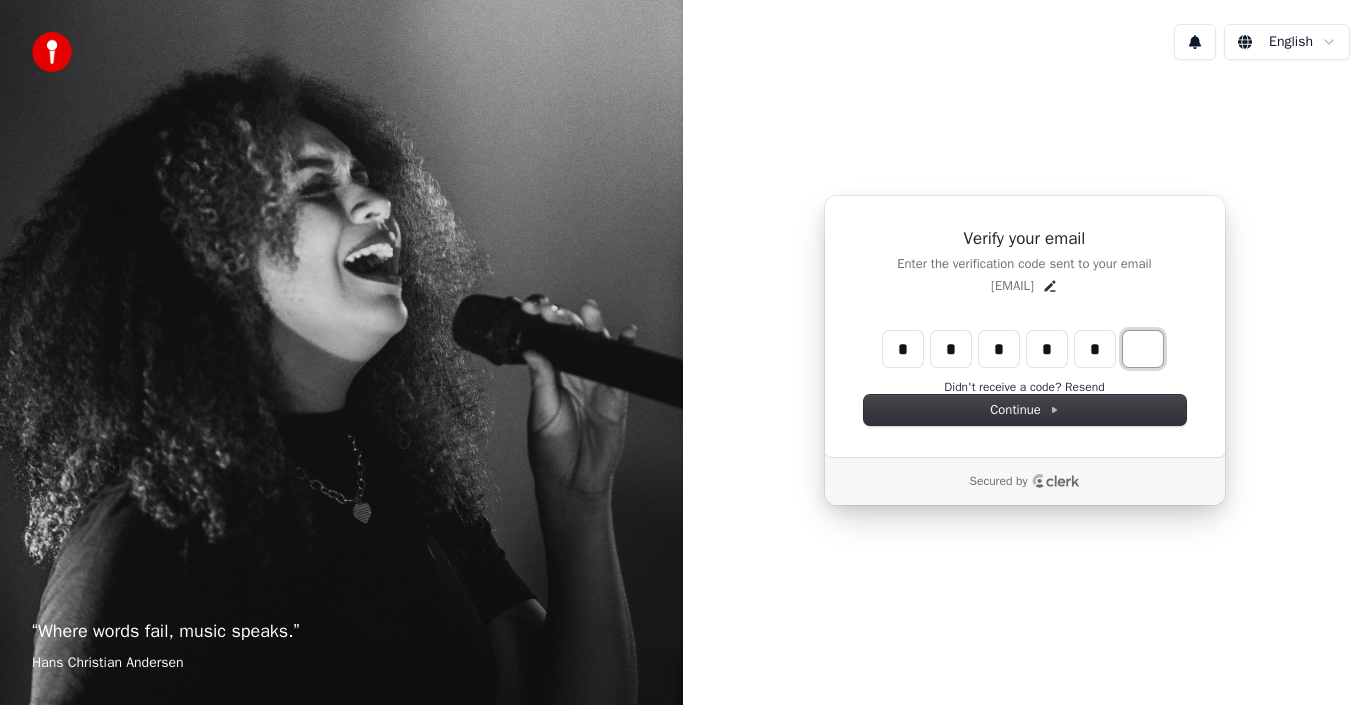type on "******" 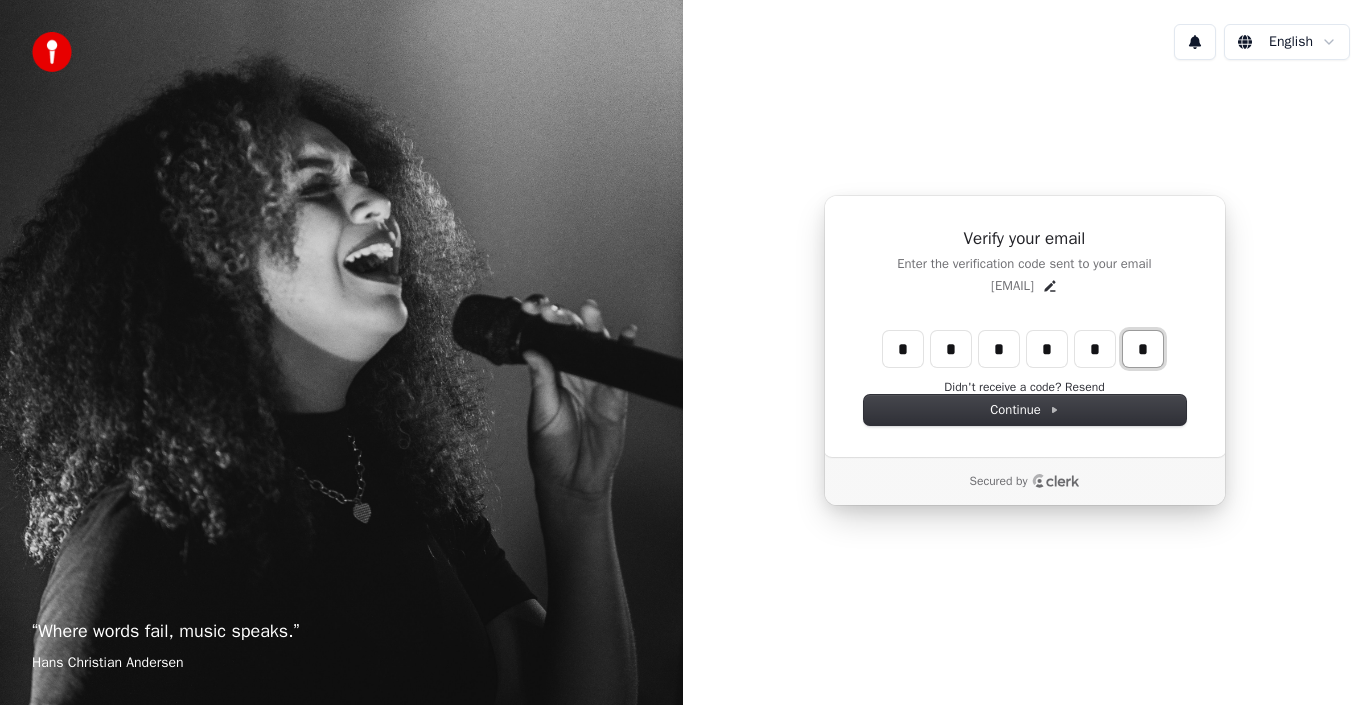 type on "*" 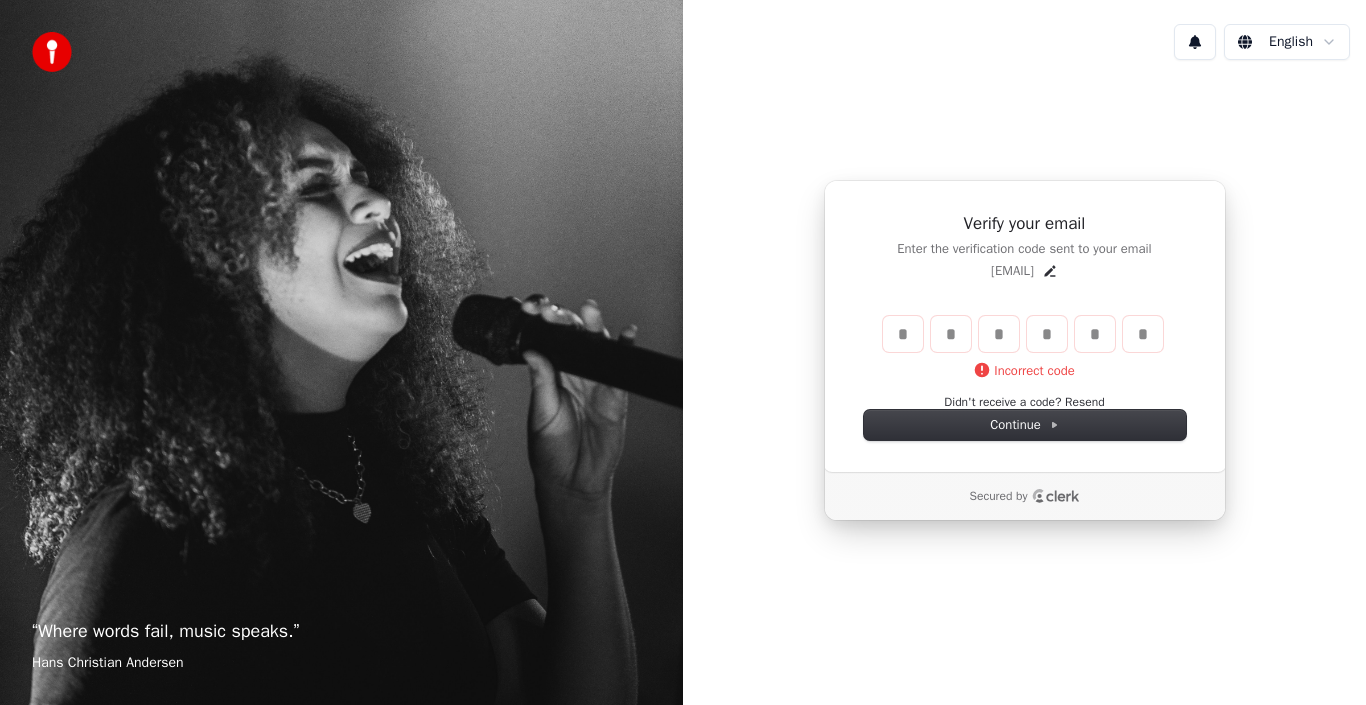 type 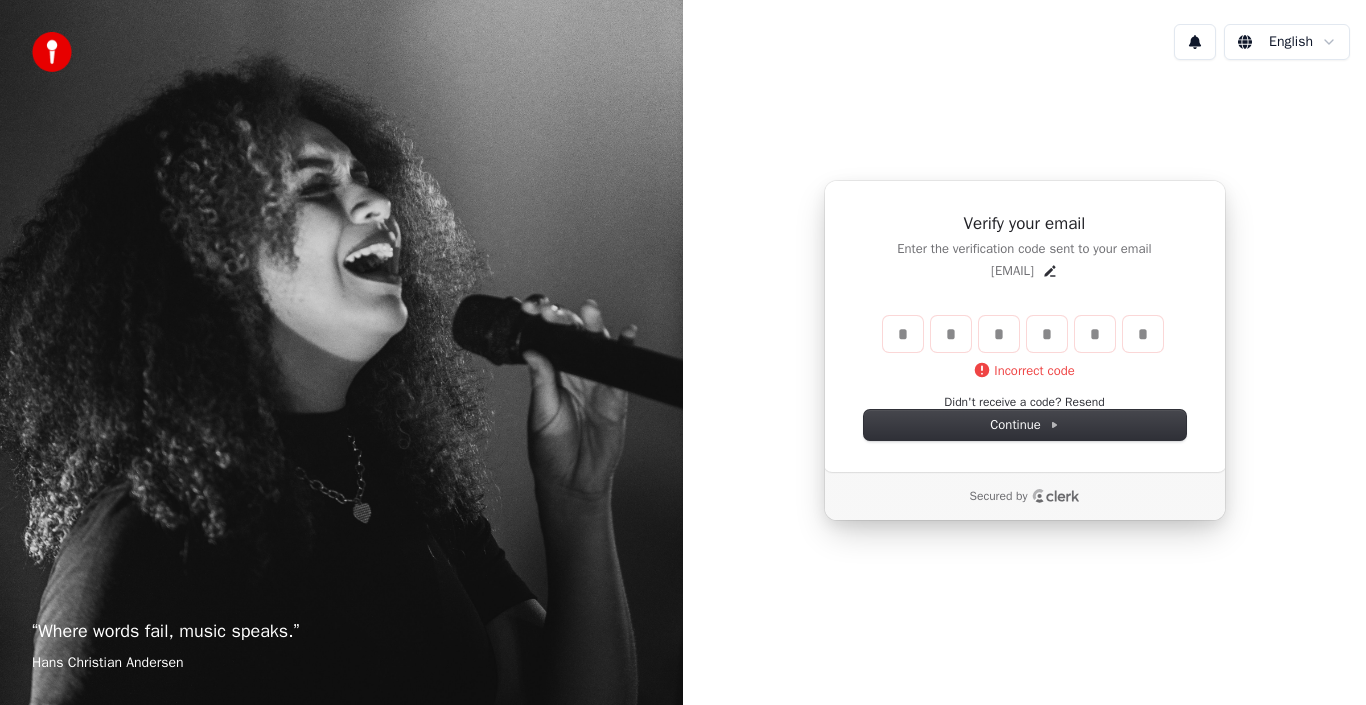 type 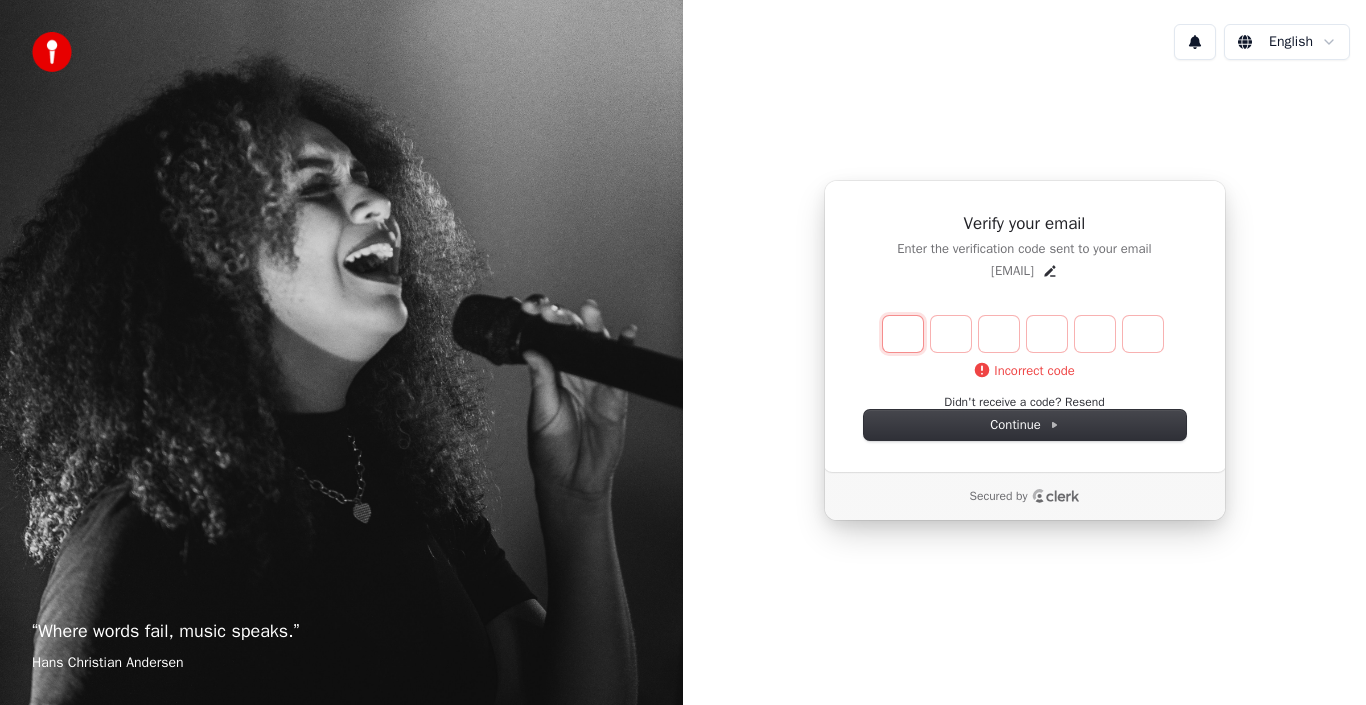 type on "*" 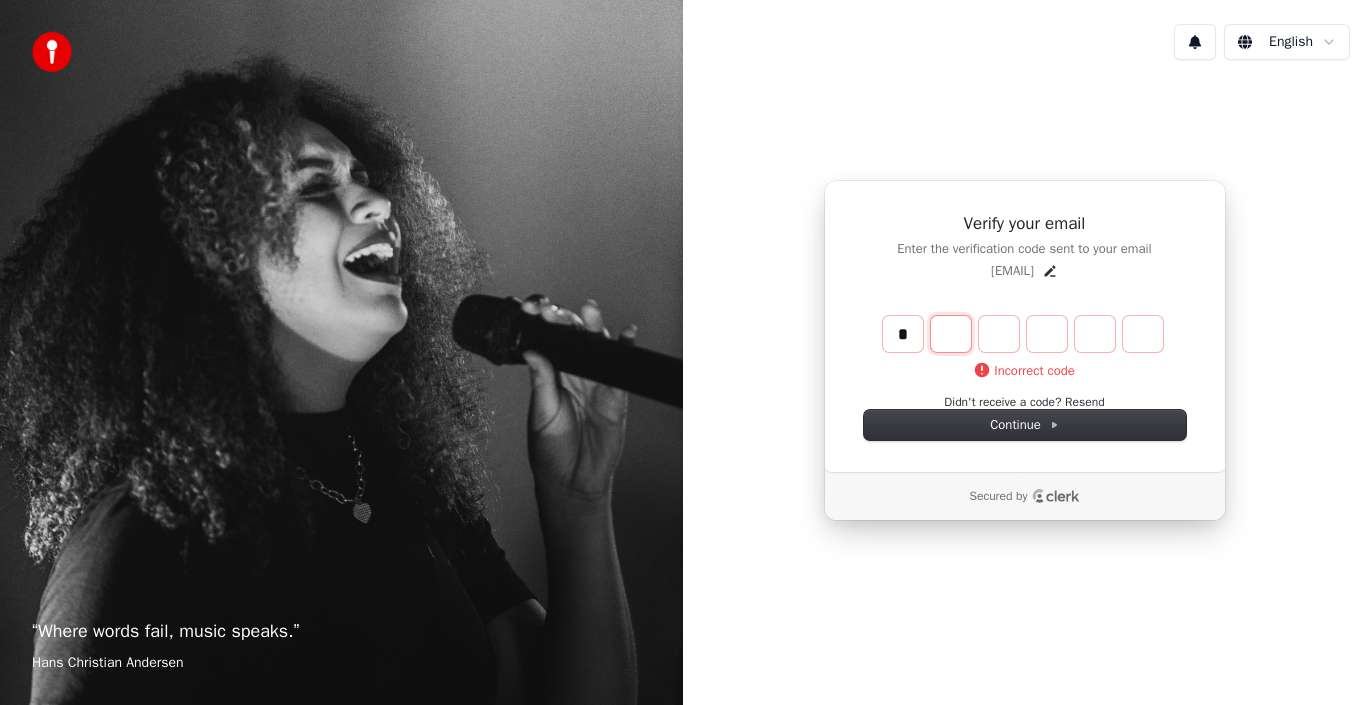 type on "*" 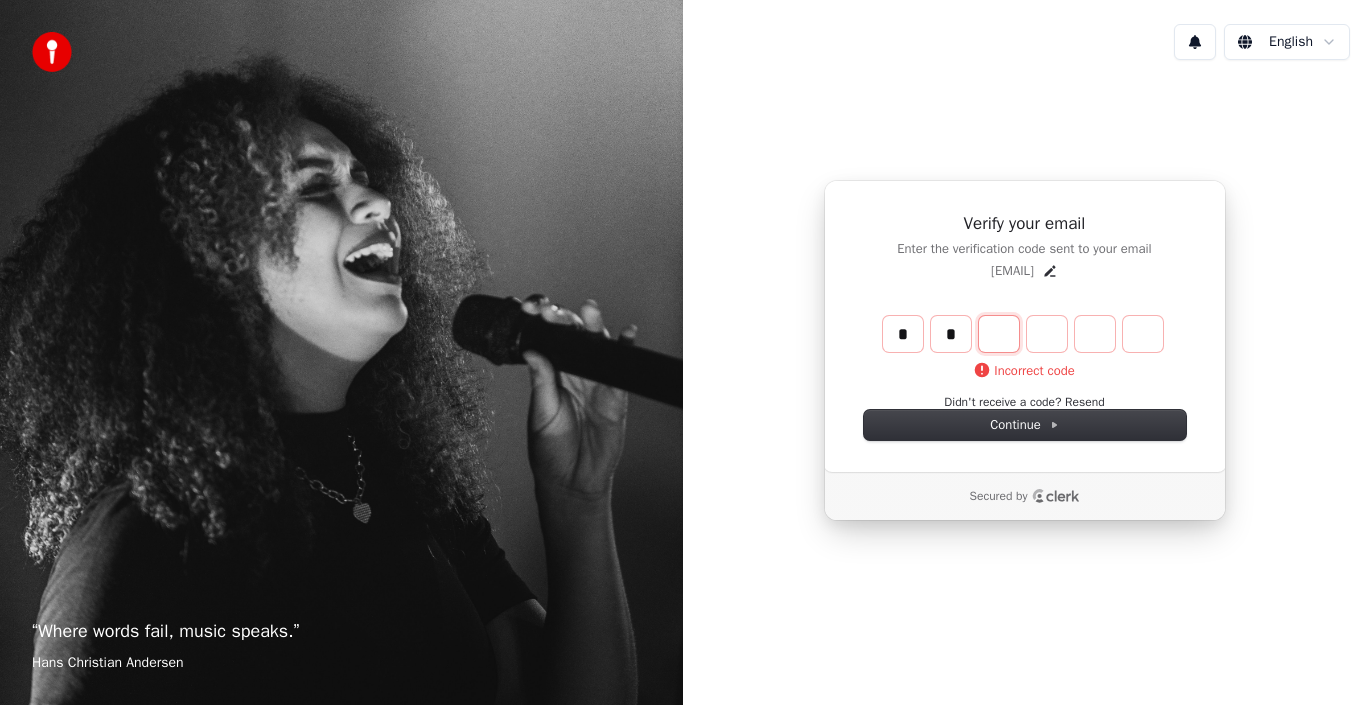 type on "**" 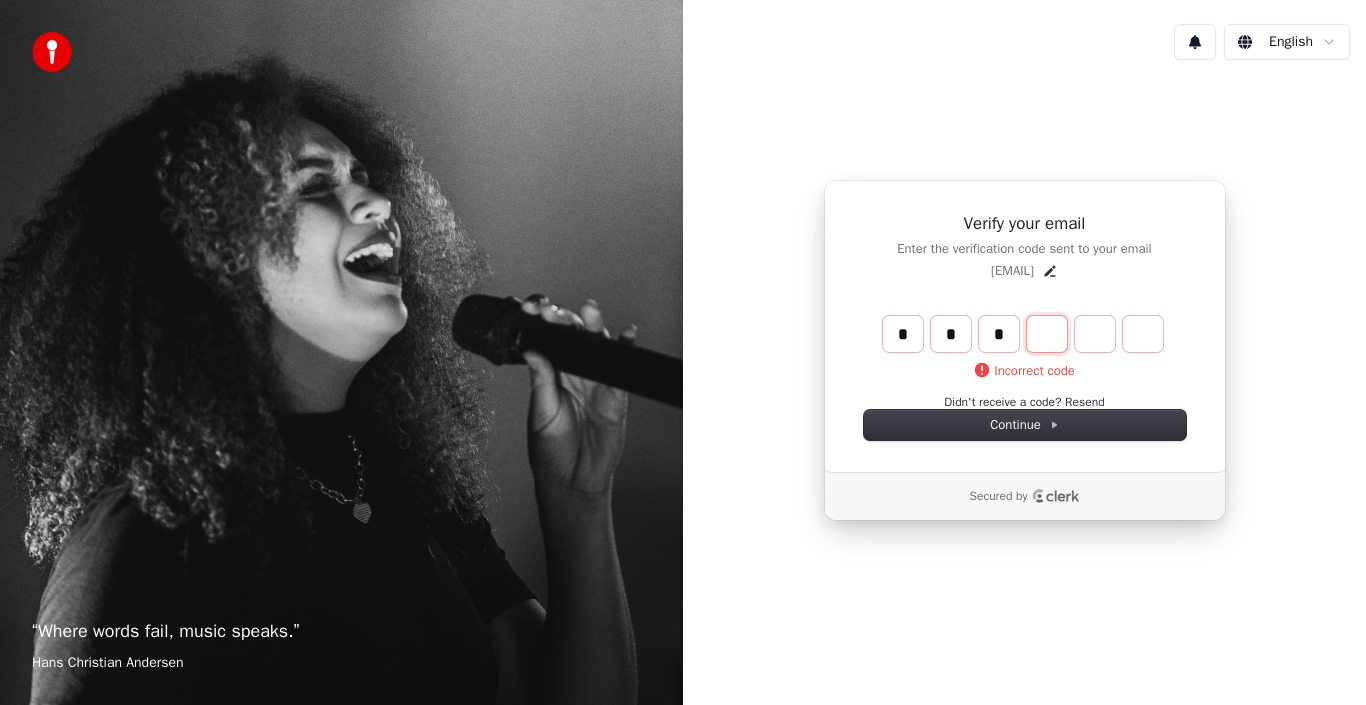 type on "***" 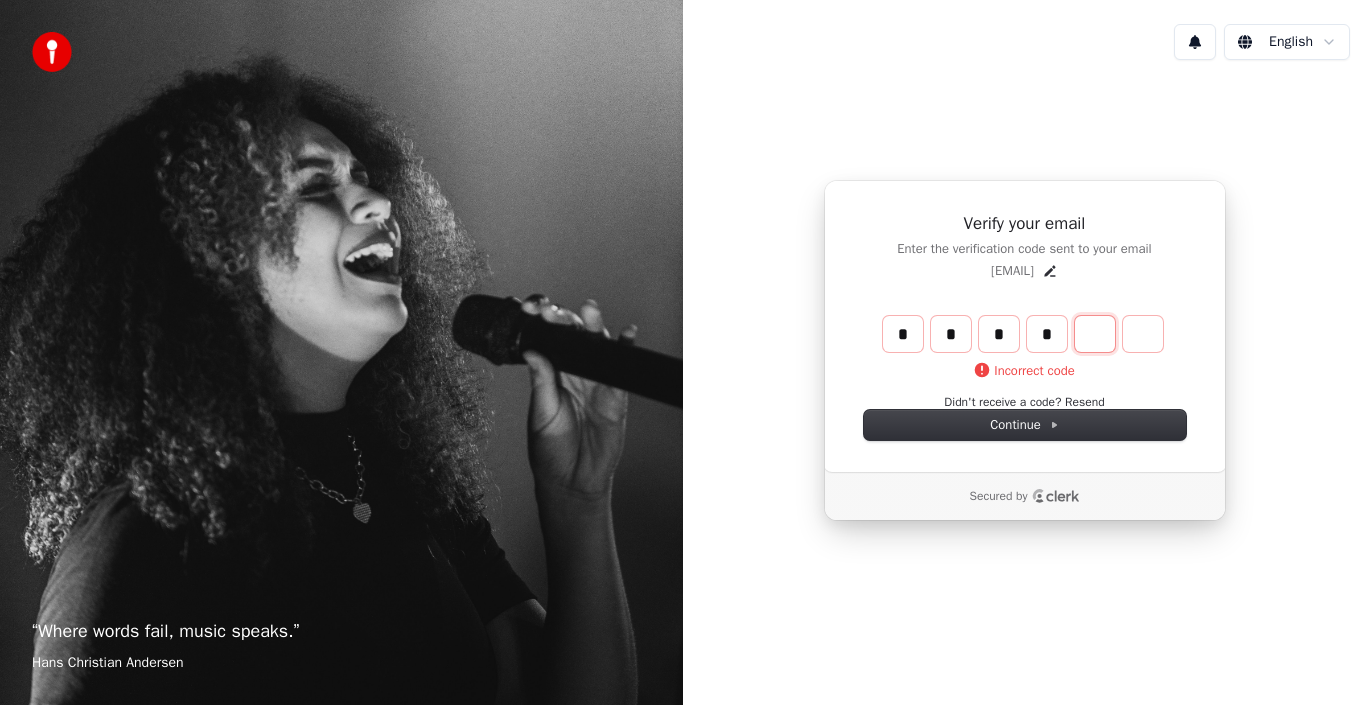 type on "****" 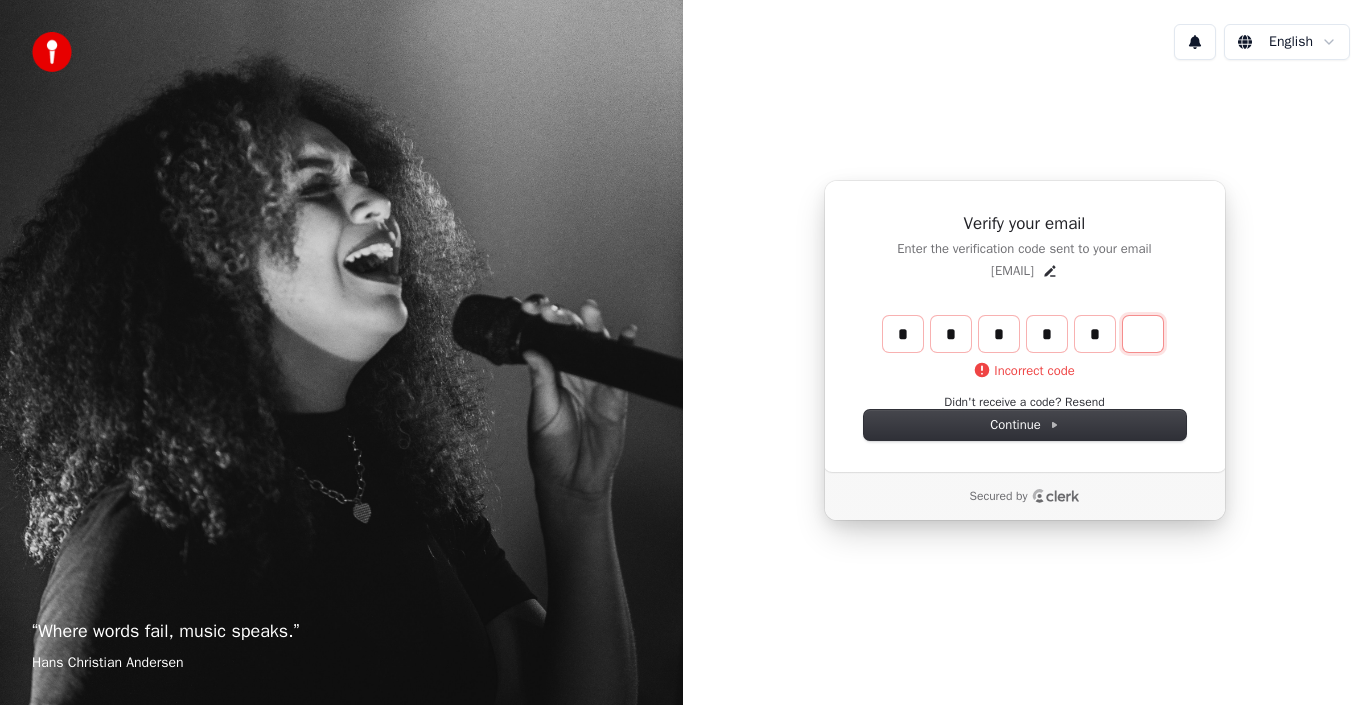 type on "******" 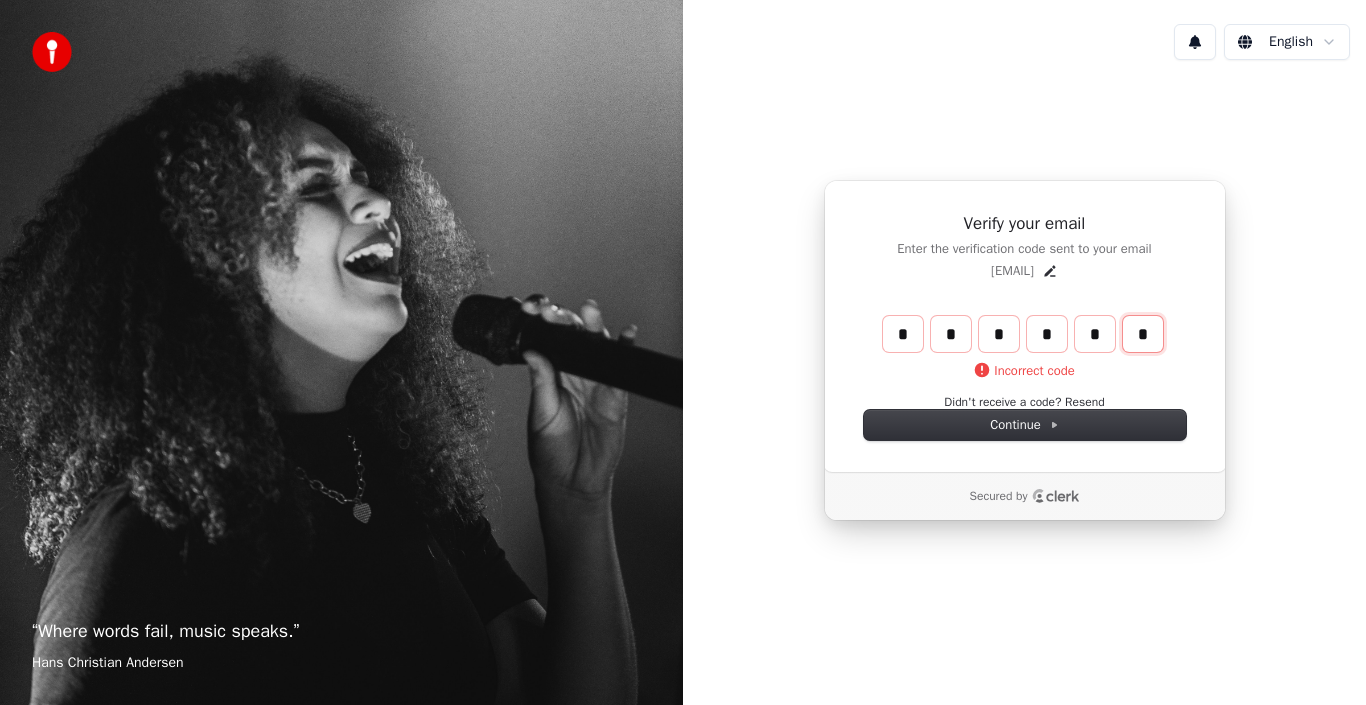 type on "*" 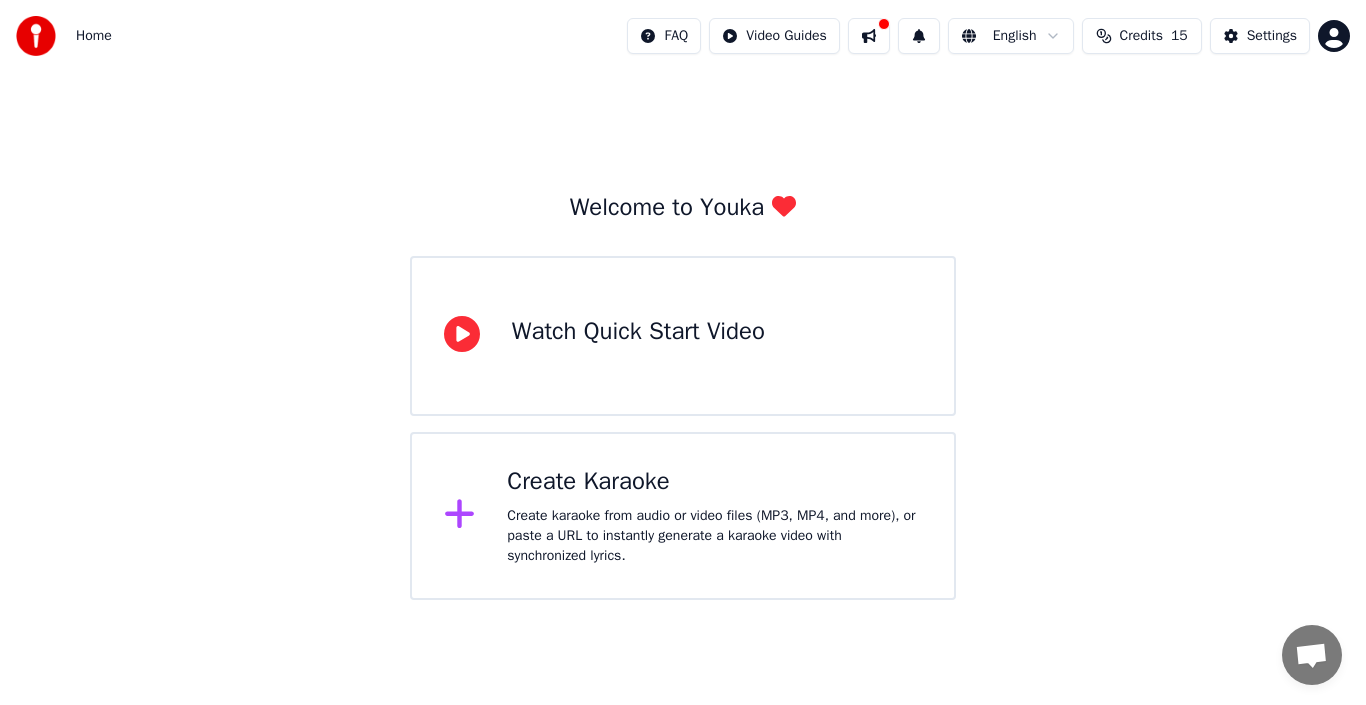 click on "Welcome to Youka Watch Quick Start Video Create Karaoke Create karaoke from audio or video files (MP3, MP4, and more), or paste a URL to instantly generate a karaoke video with synchronized lyrics." at bounding box center [683, 336] 